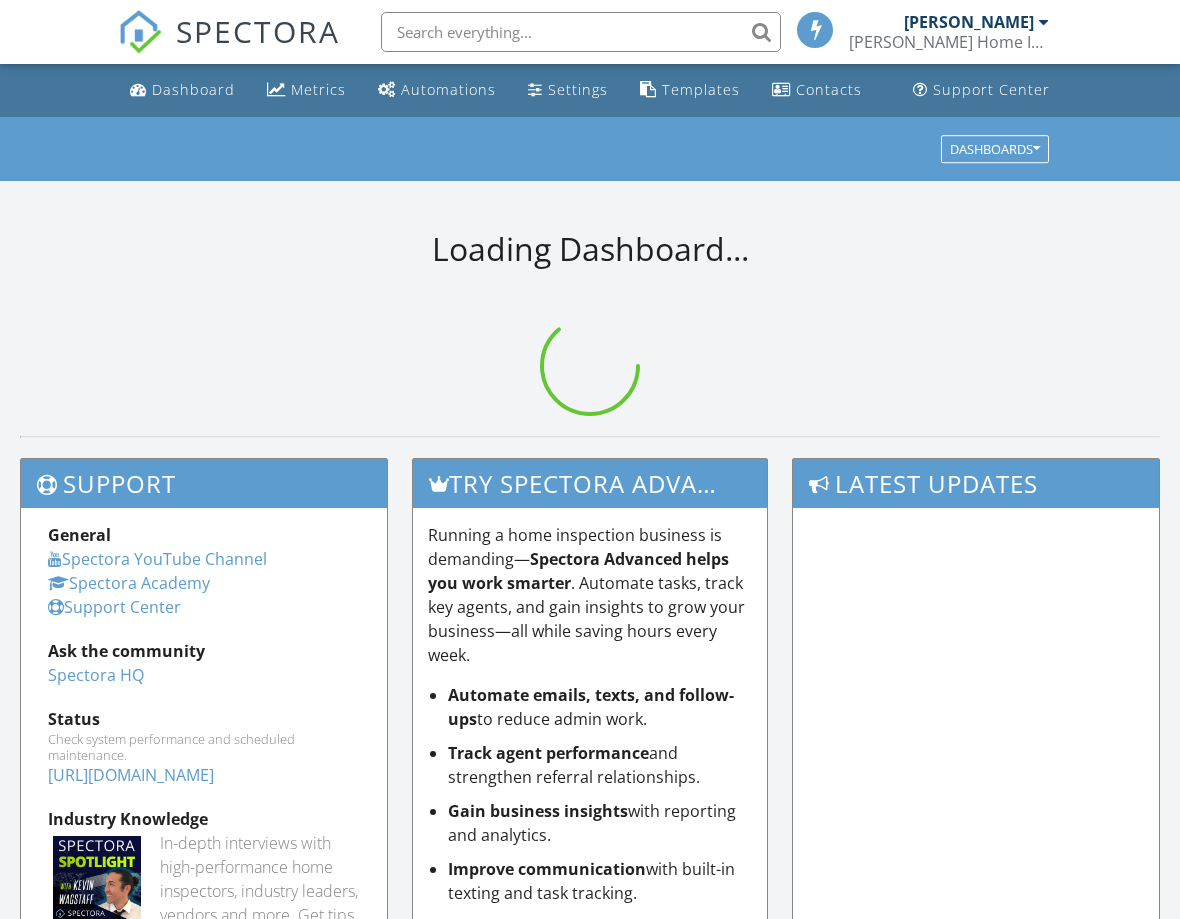 scroll, scrollTop: 0, scrollLeft: 0, axis: both 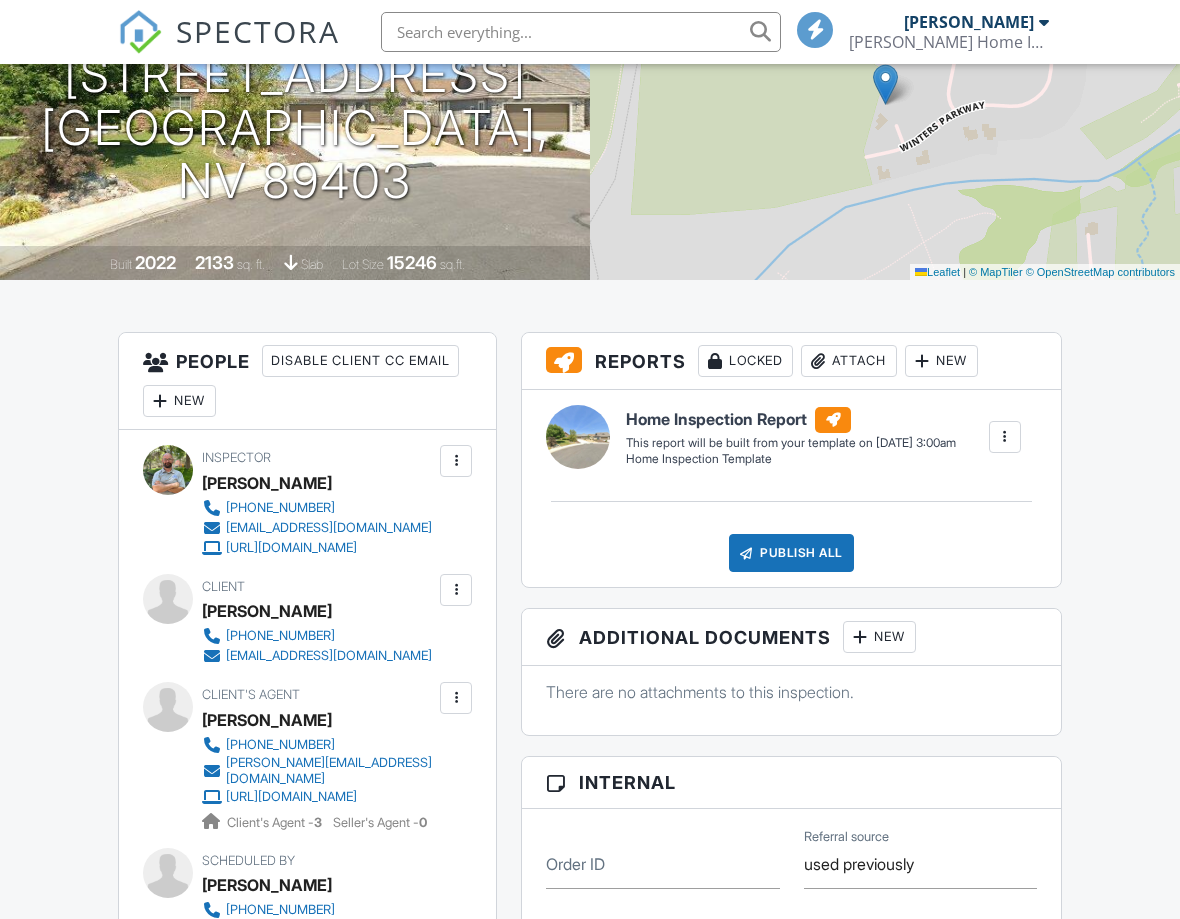 click on "Dashboard" at bounding box center [178, -164] 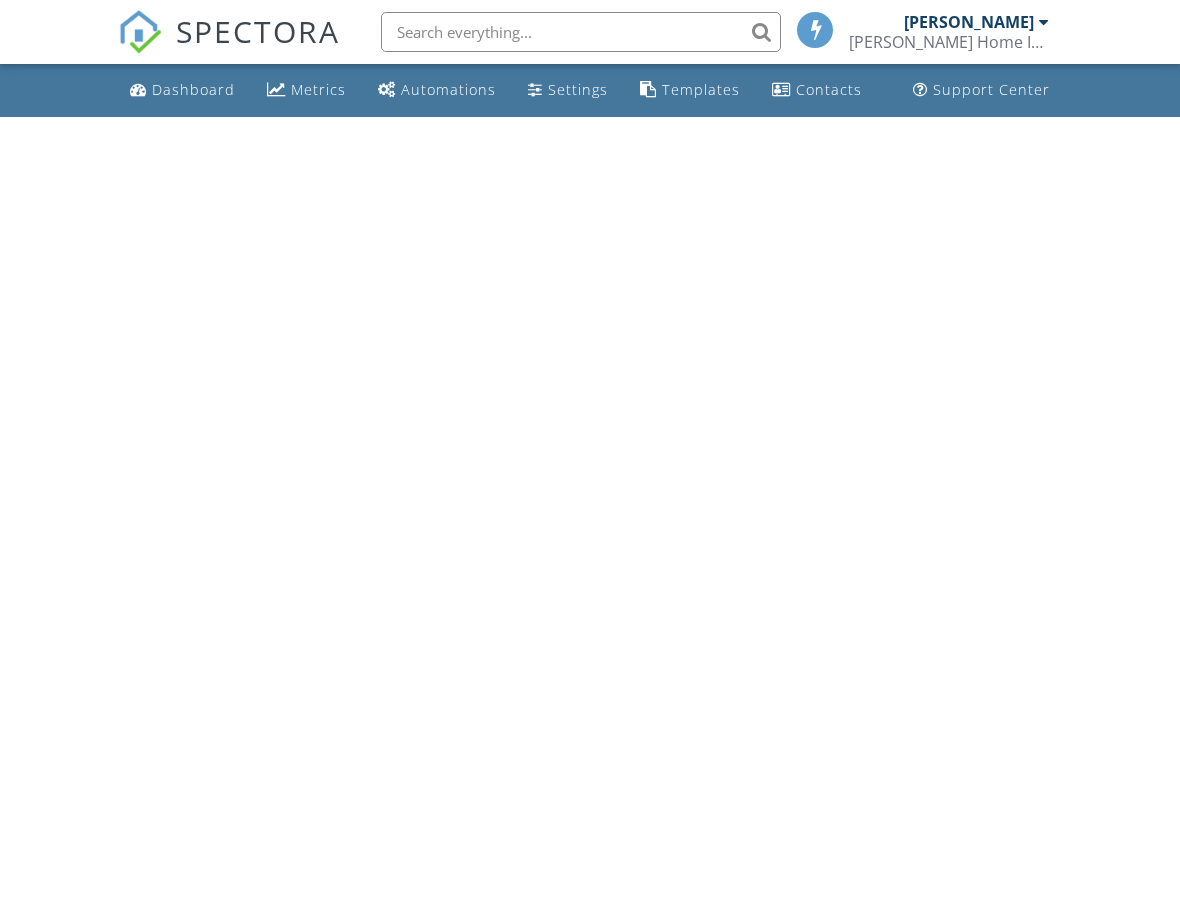 scroll, scrollTop: 0, scrollLeft: 0, axis: both 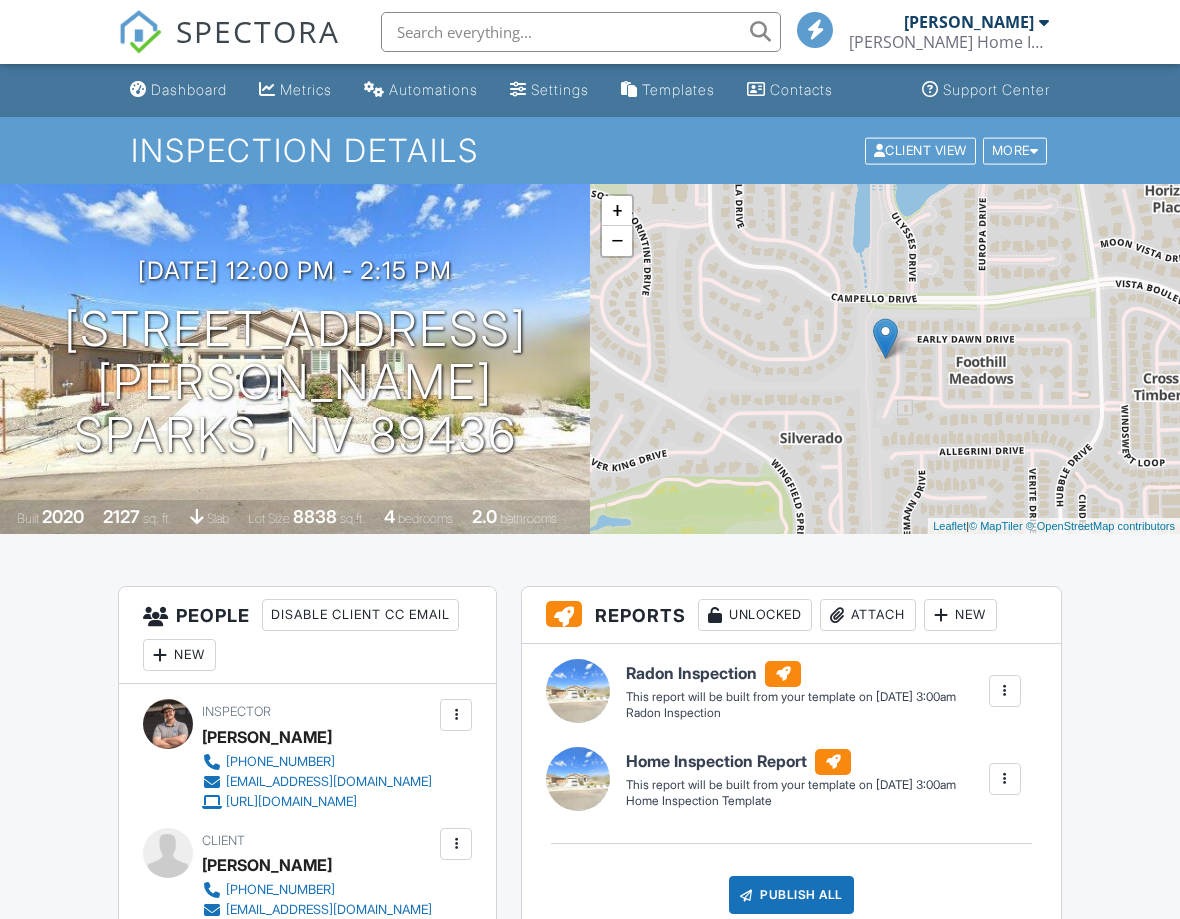 click on "Dashboard" at bounding box center [189, 89] 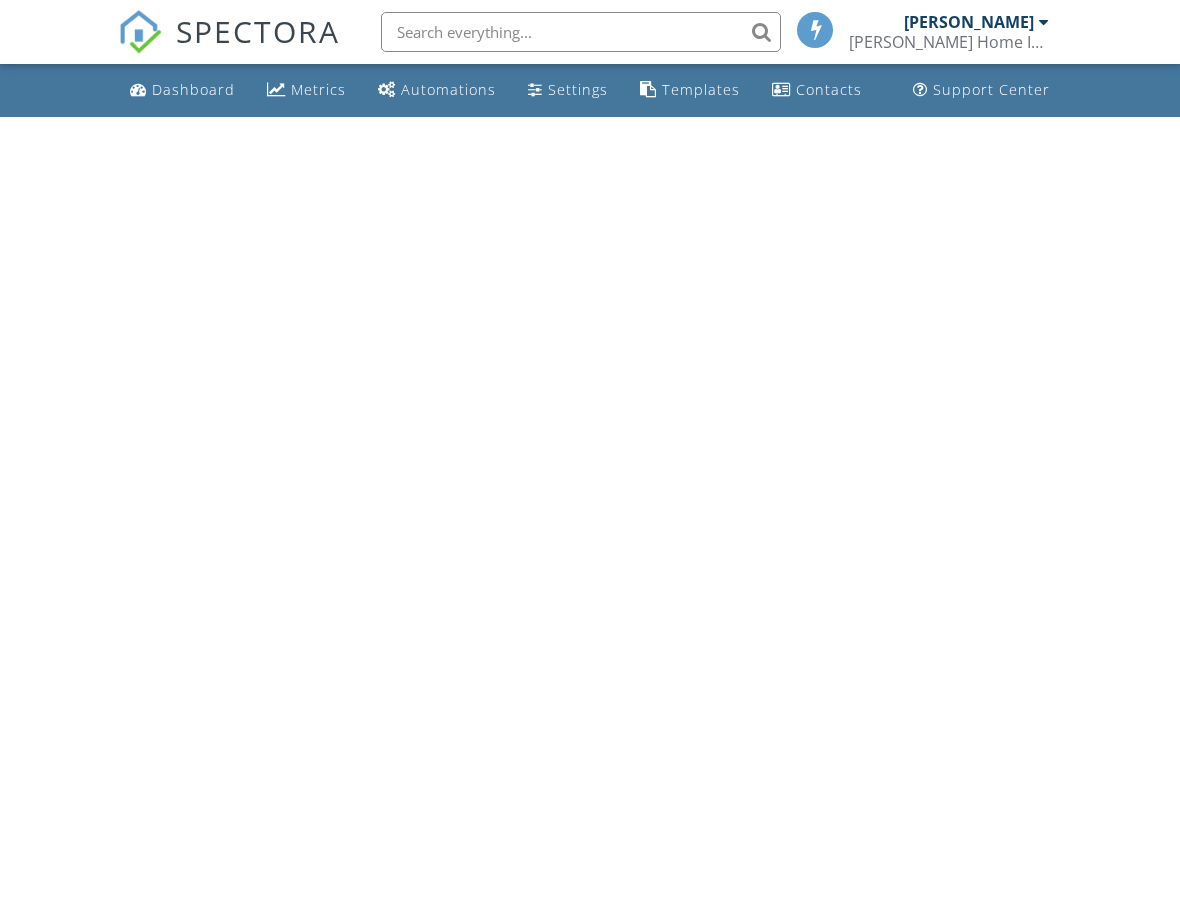 scroll, scrollTop: 0, scrollLeft: 0, axis: both 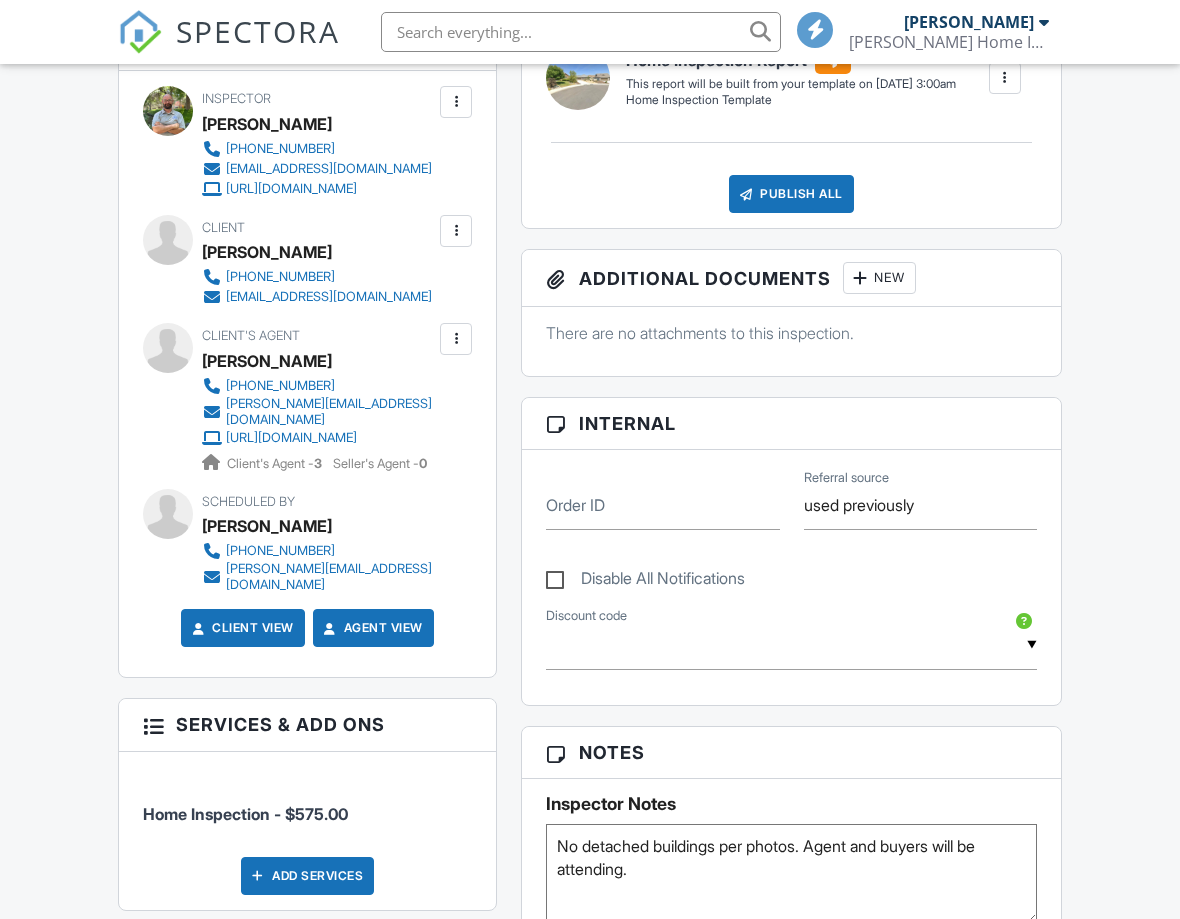 click on "Dashboard" at bounding box center [189, -524] 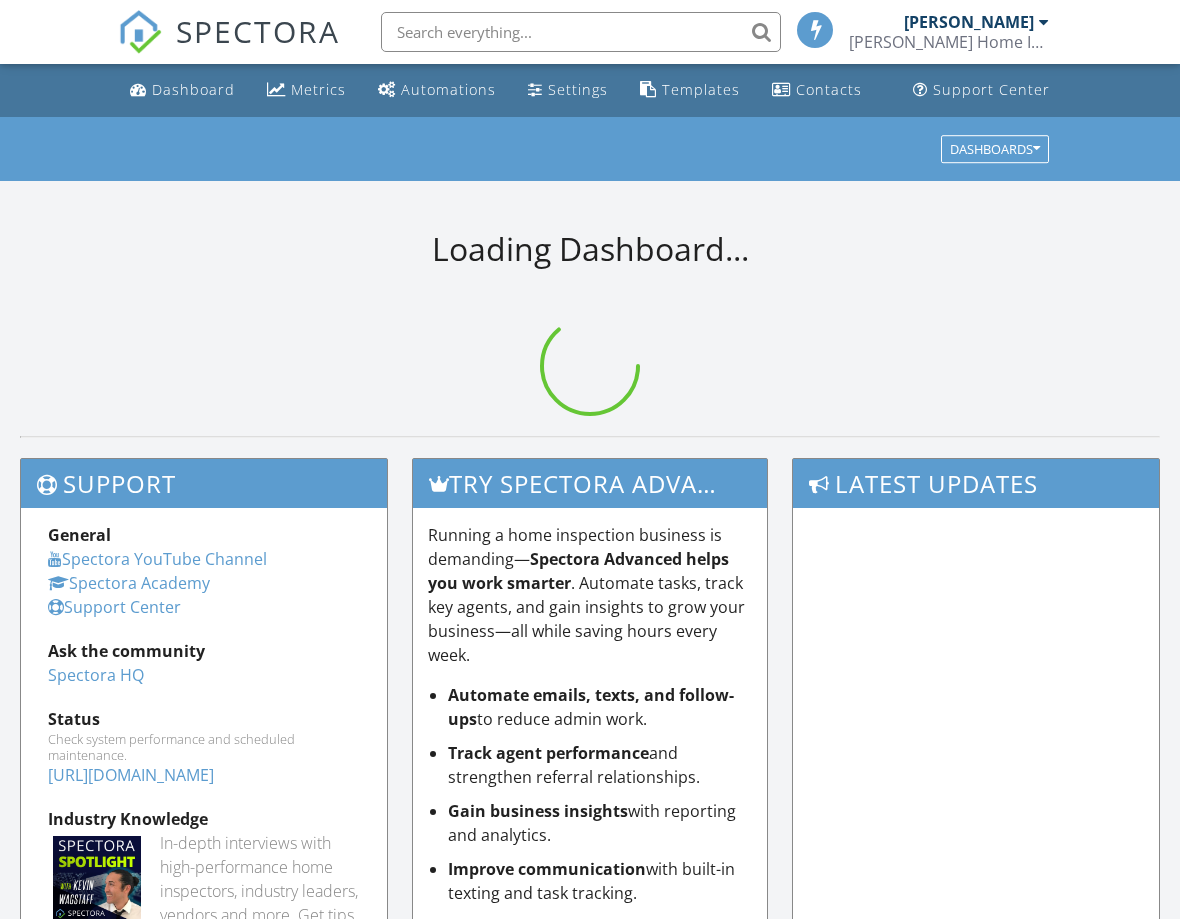 scroll, scrollTop: 0, scrollLeft: 0, axis: both 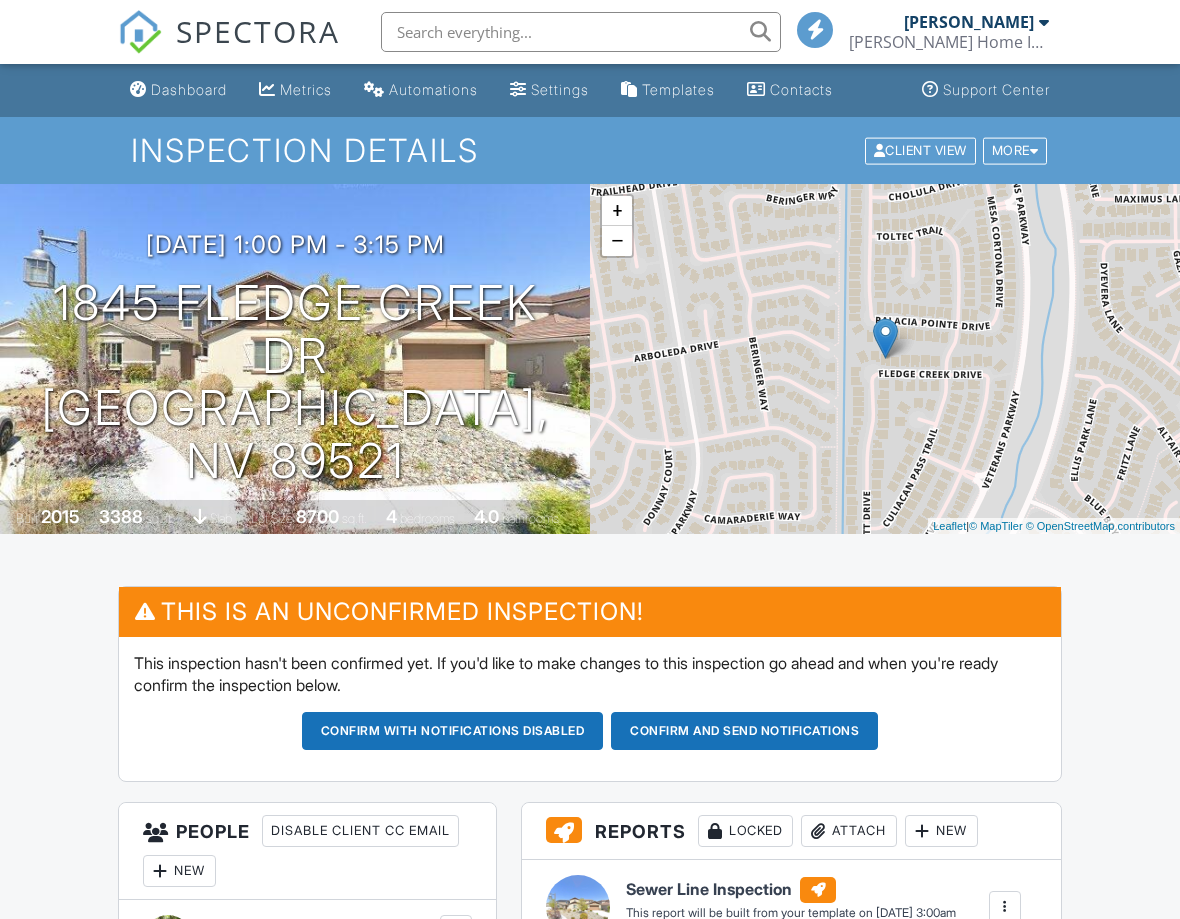 click on "Dashboard" at bounding box center (189, 89) 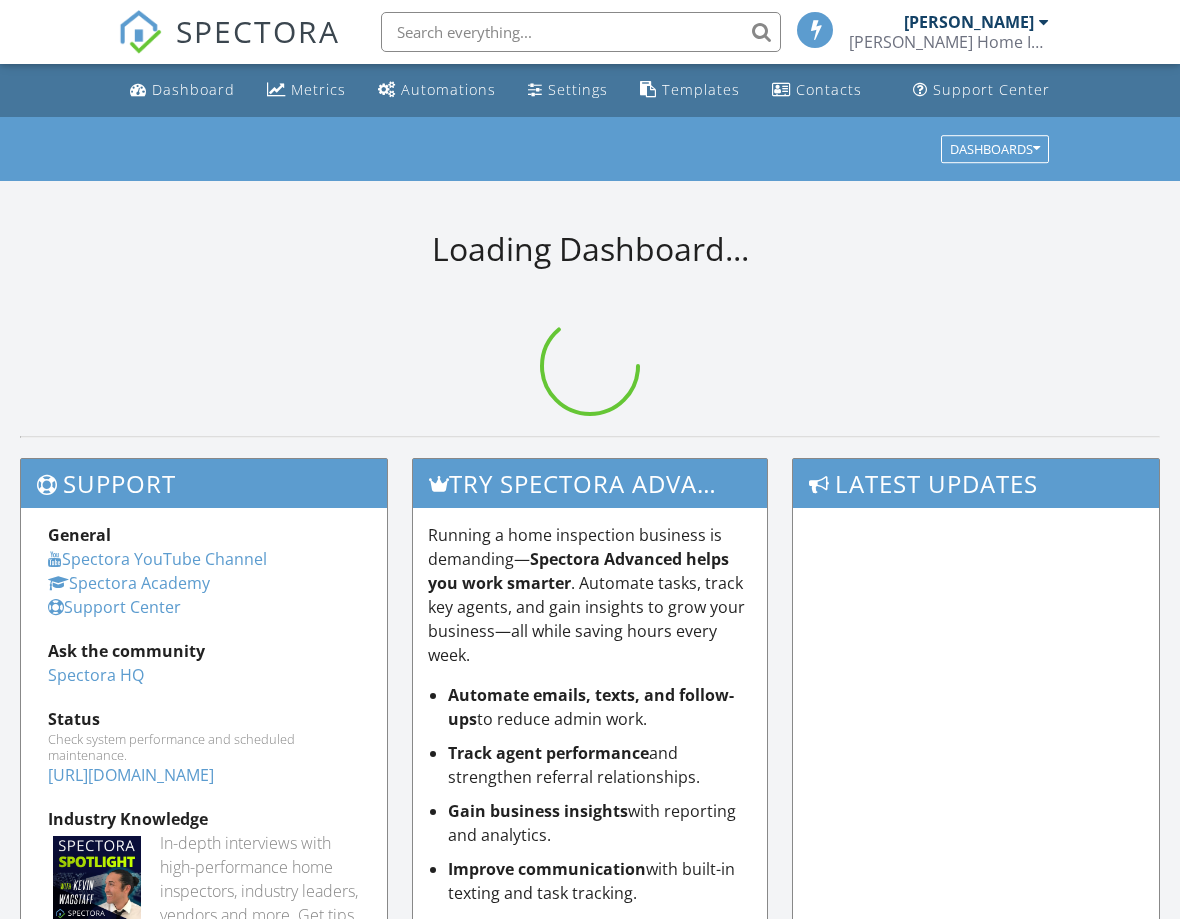 scroll, scrollTop: 0, scrollLeft: 0, axis: both 